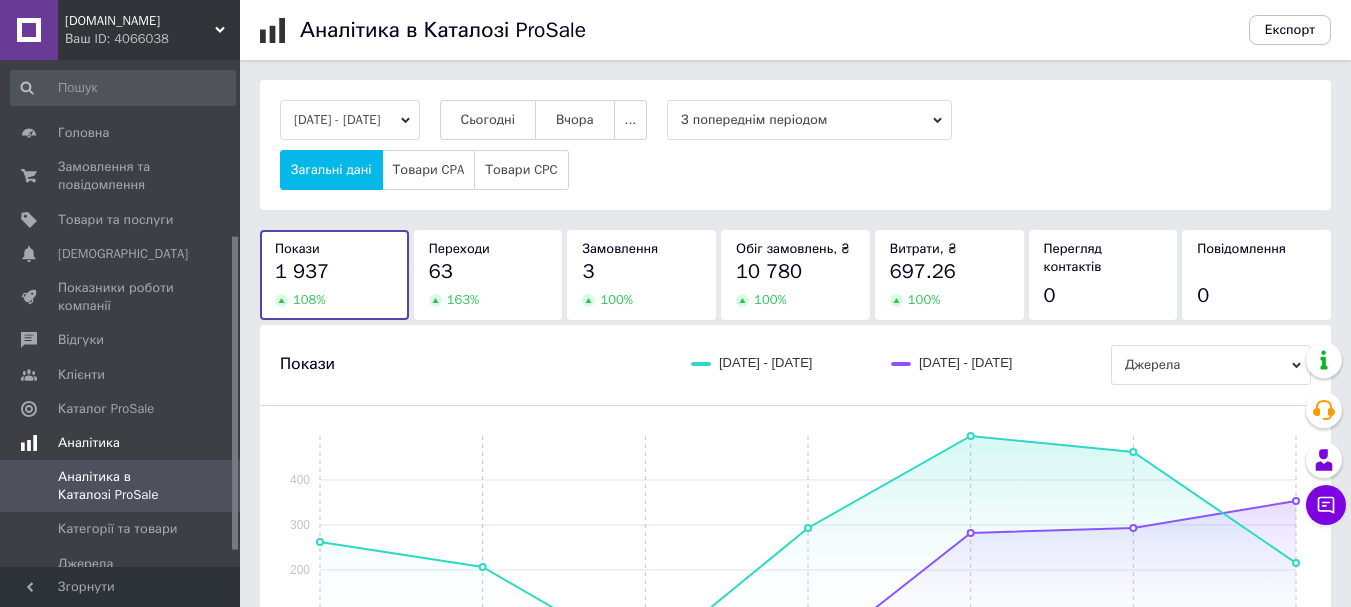 scroll, scrollTop: 0, scrollLeft: 0, axis: both 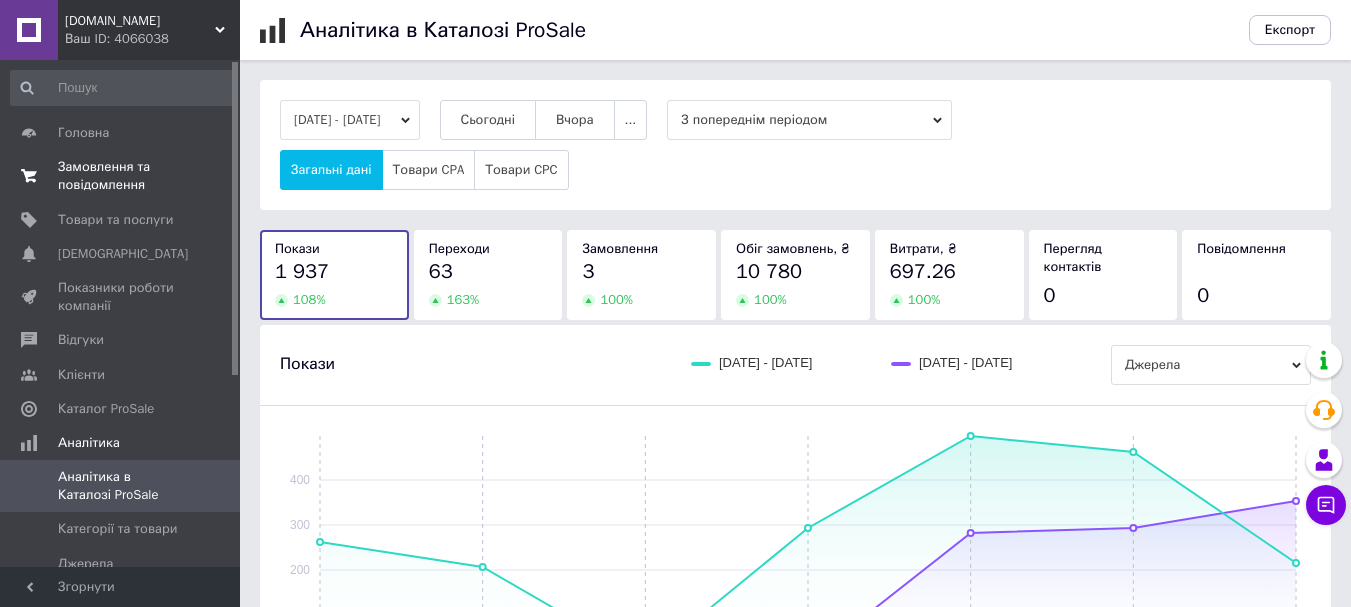 click on "Замовлення та повідомлення" at bounding box center [121, 176] 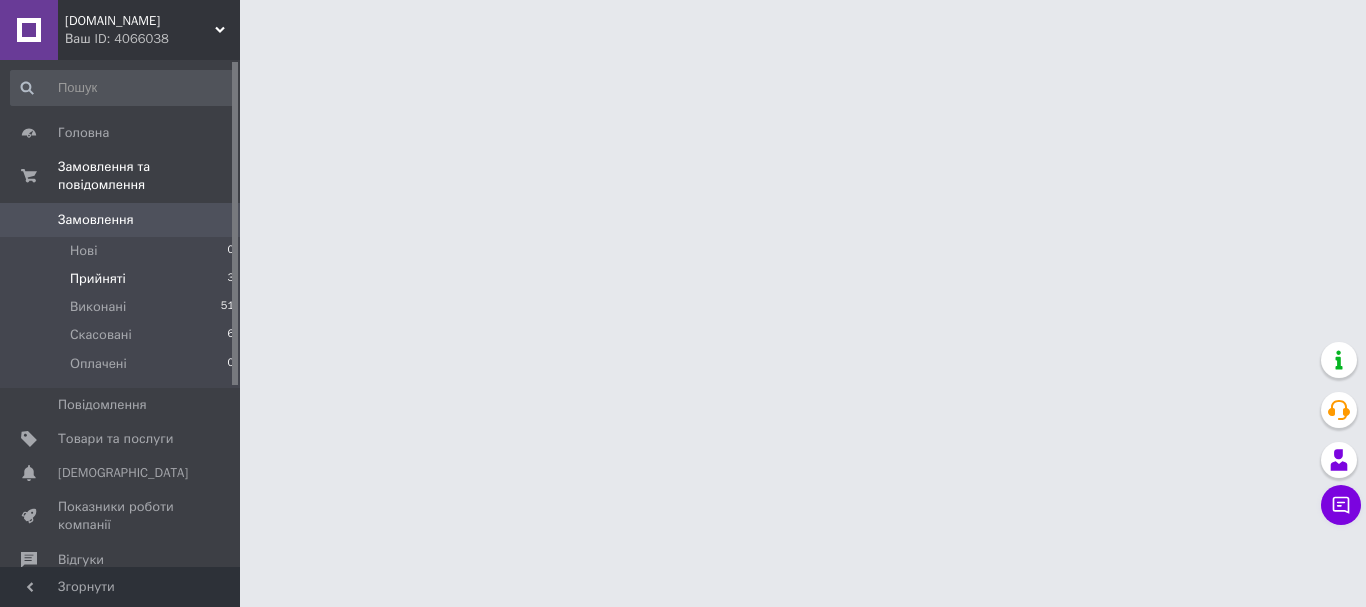 click on "Прийняті" at bounding box center (98, 279) 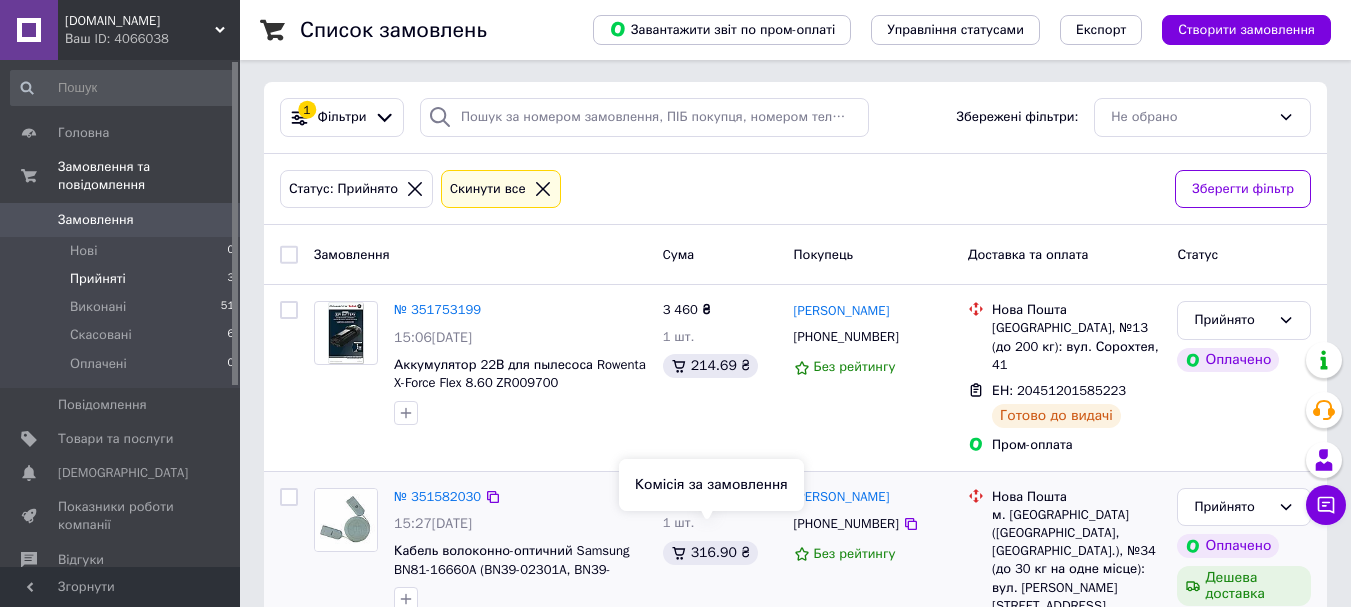 scroll, scrollTop: 0, scrollLeft: 0, axis: both 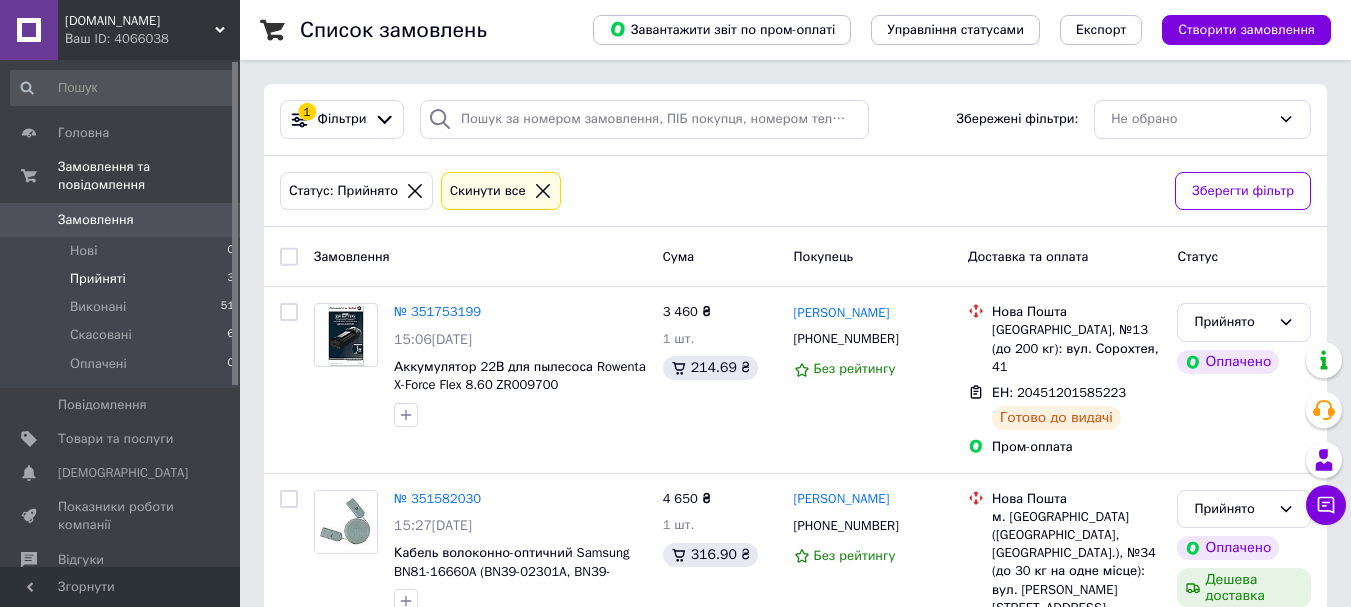 click on "Прийняті" at bounding box center [98, 279] 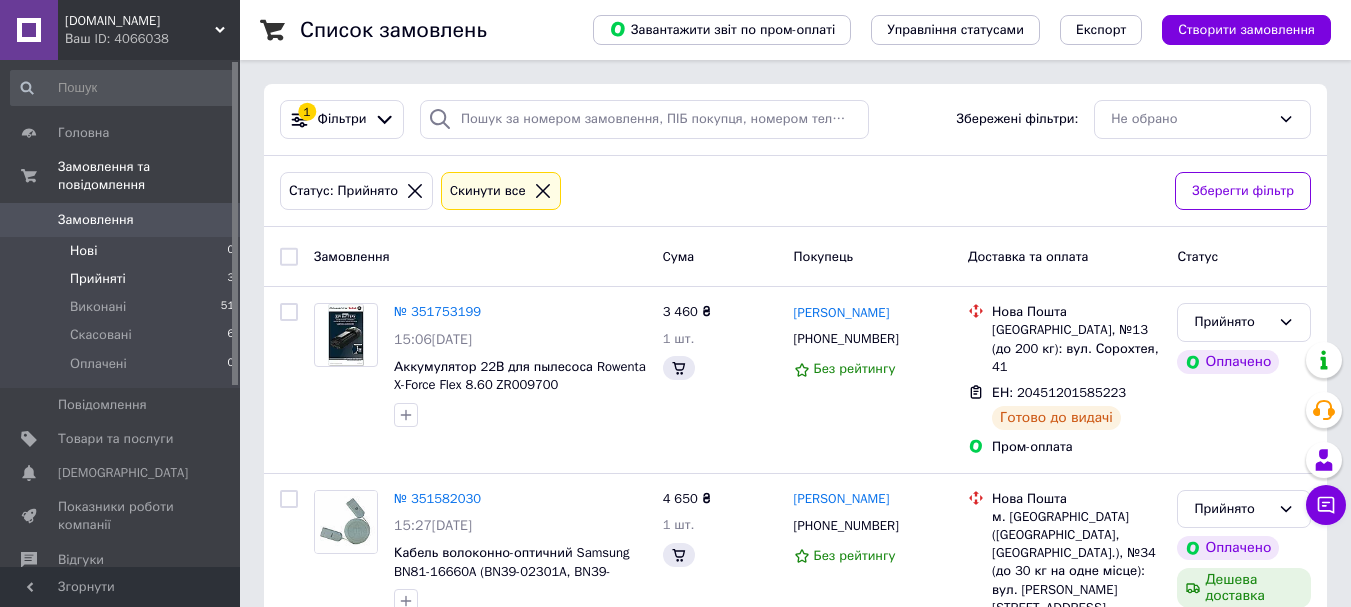 click on "Нові" at bounding box center [83, 251] 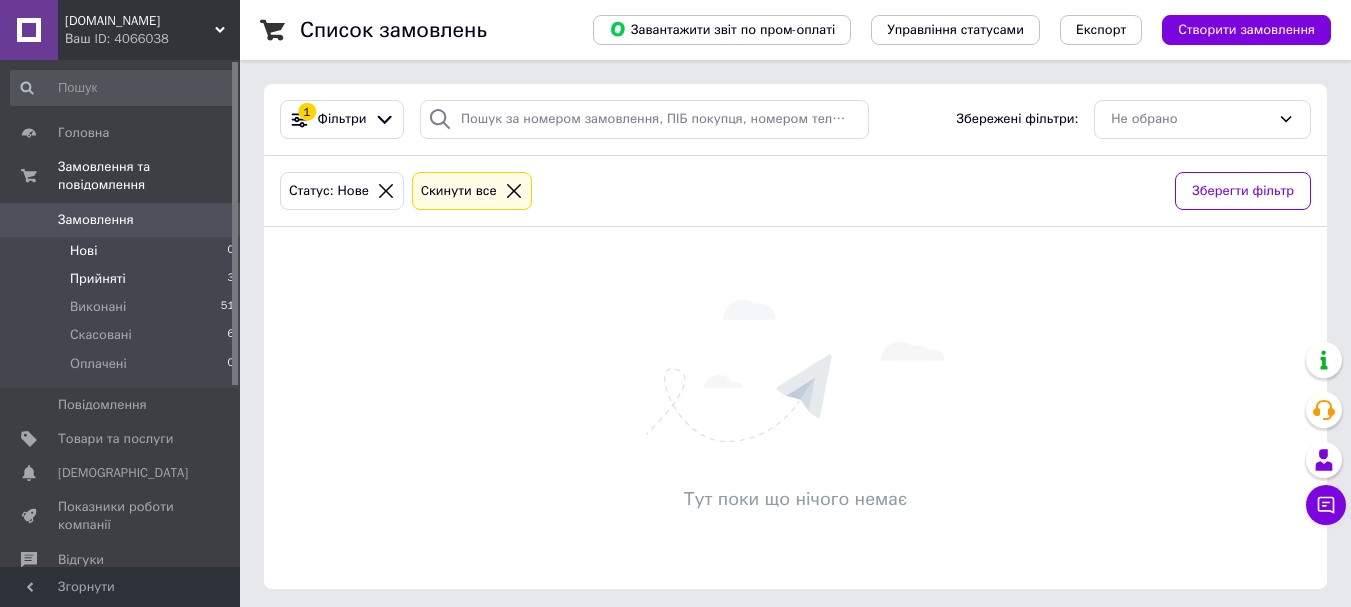 click on "Прийняті" at bounding box center [98, 279] 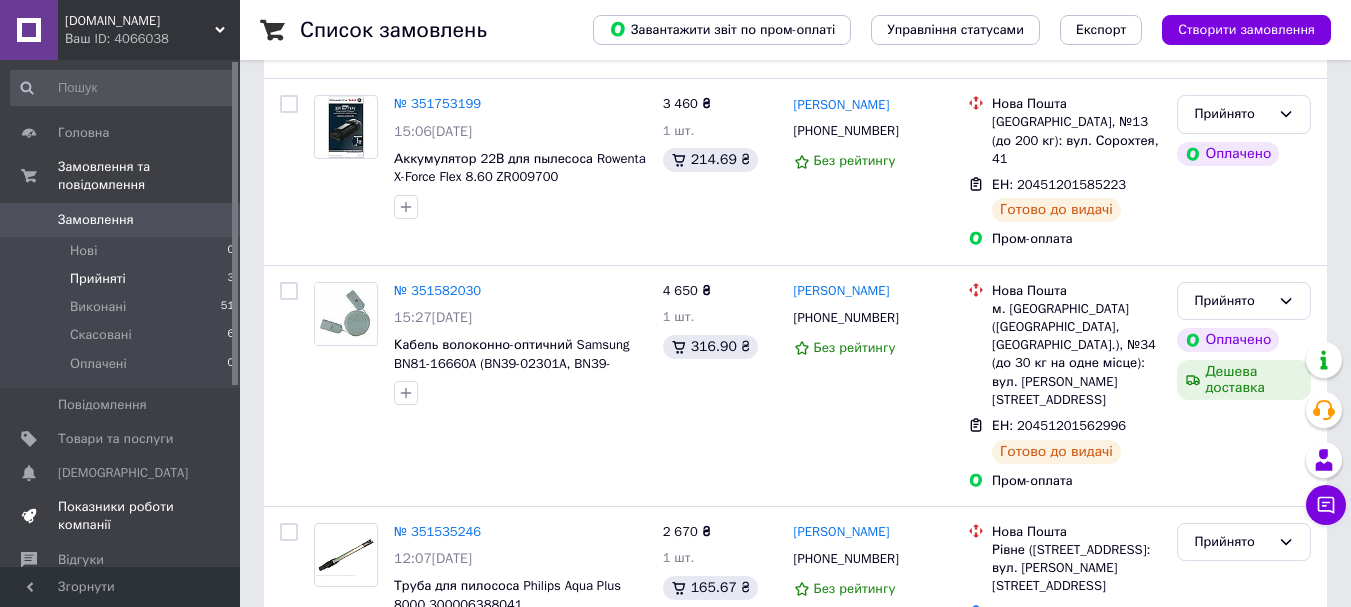 scroll, scrollTop: 253, scrollLeft: 0, axis: vertical 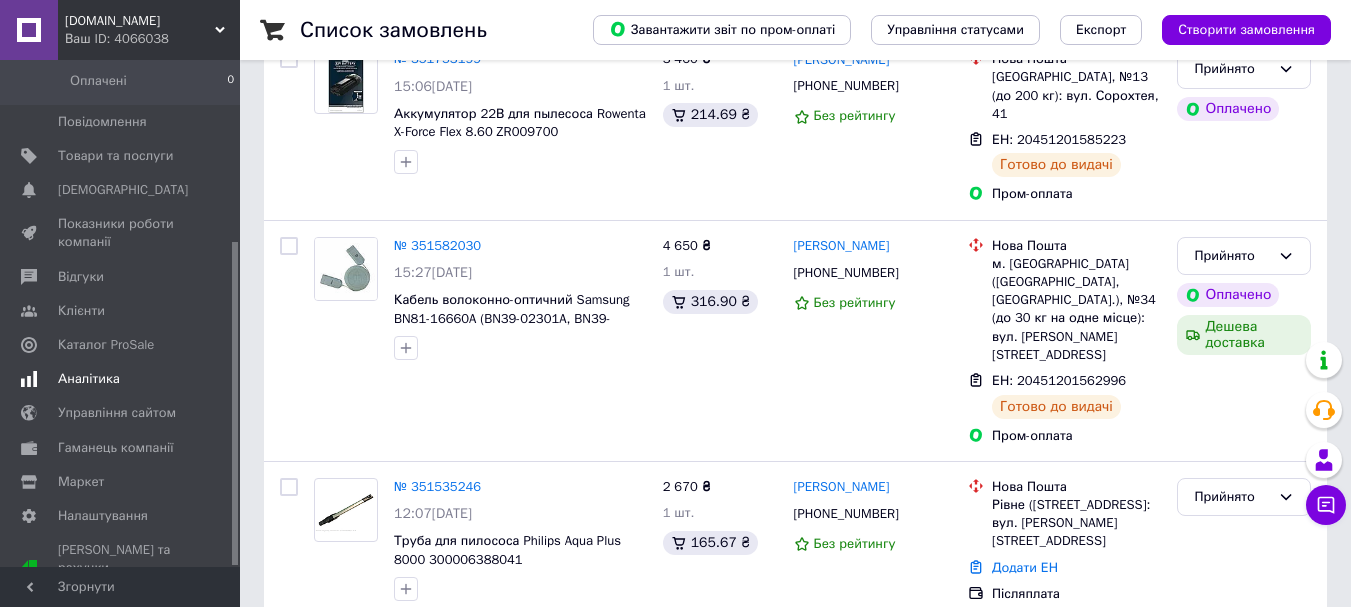 click on "Аналітика" at bounding box center (89, 379) 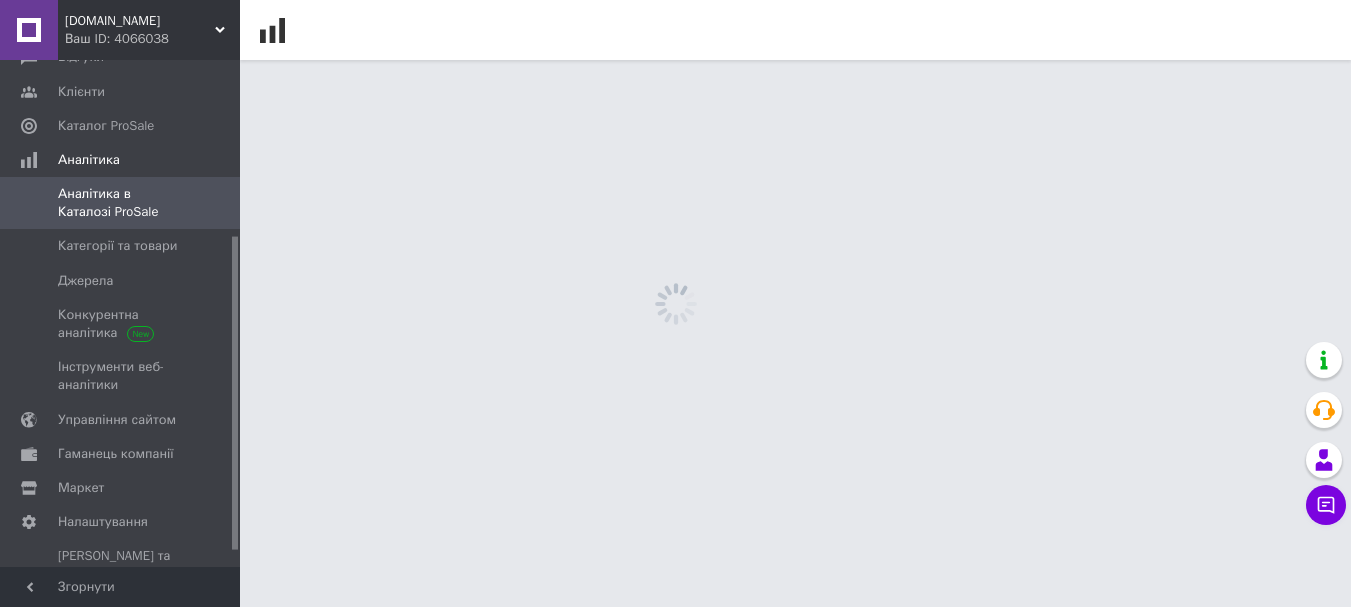 scroll, scrollTop: 0, scrollLeft: 0, axis: both 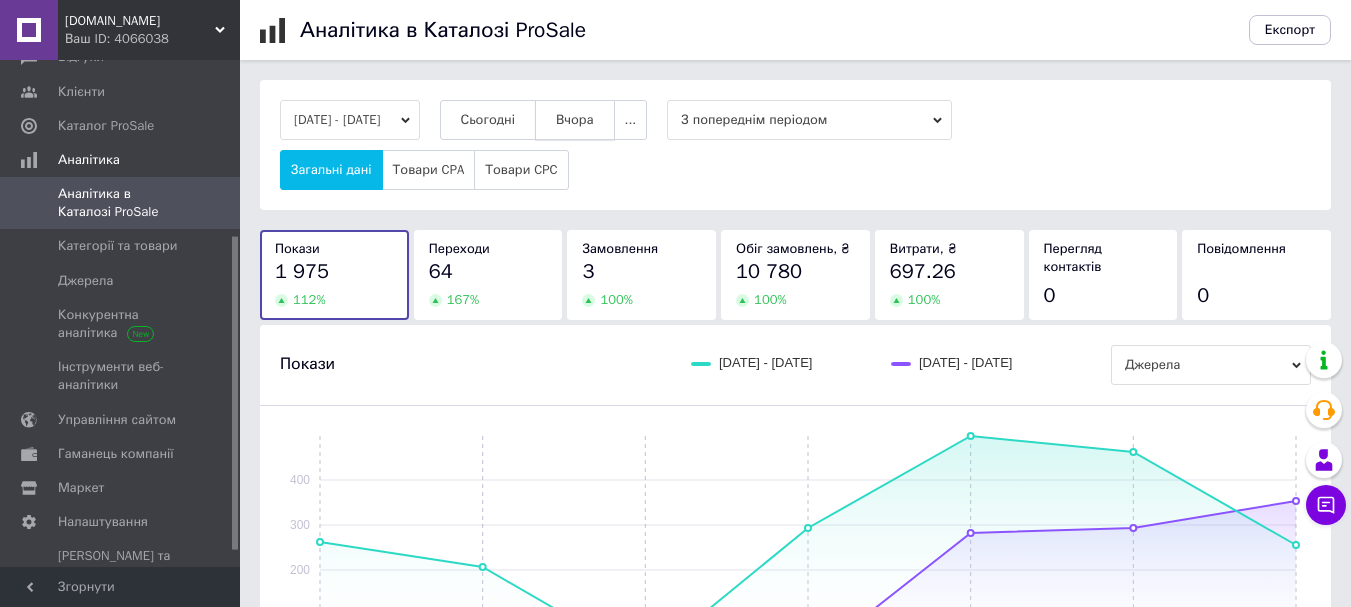 click on "Вчора" at bounding box center (575, 120) 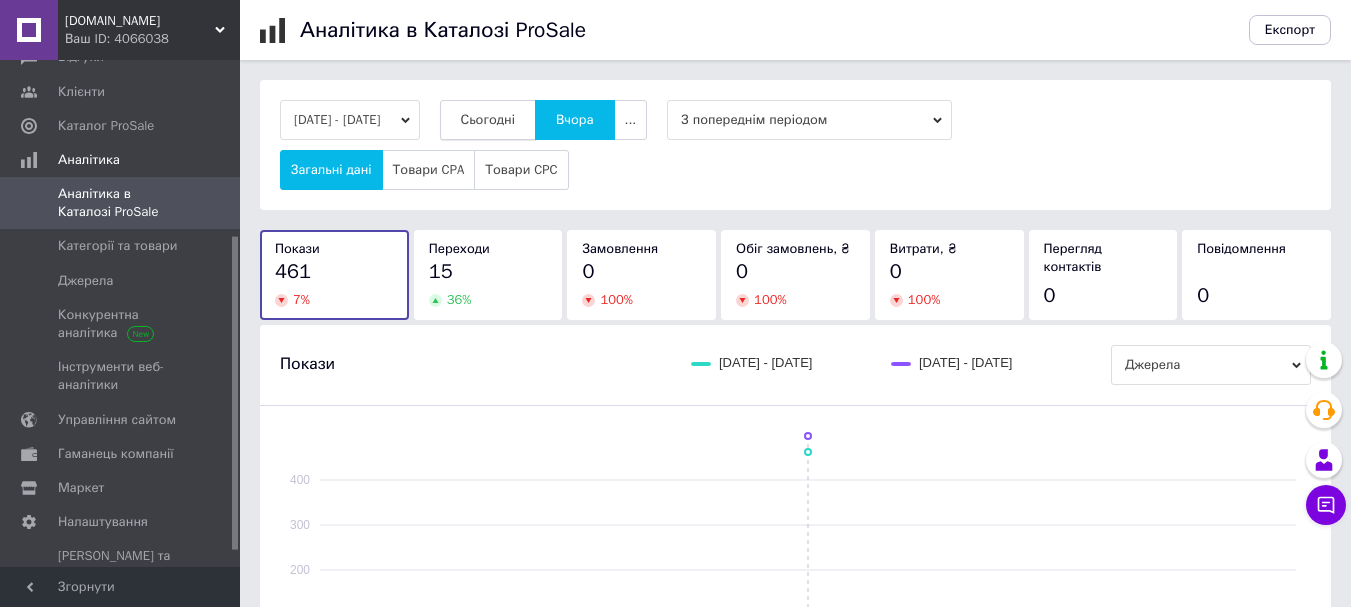 click on "Сьогодні" at bounding box center (488, 120) 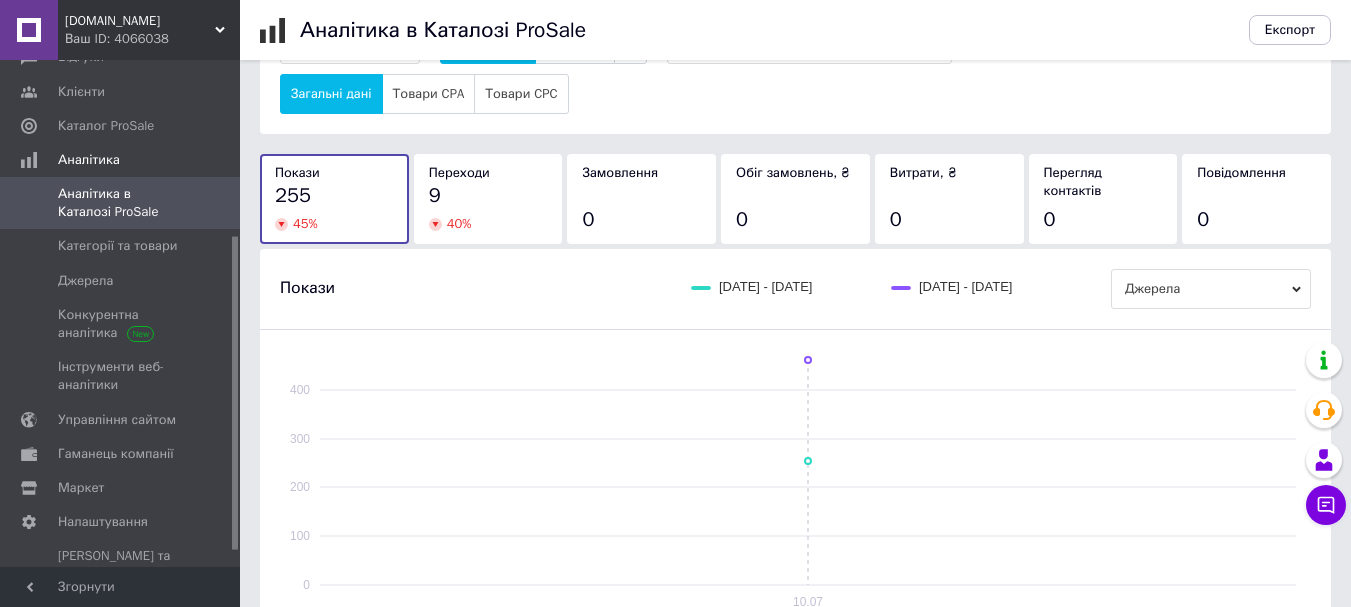 scroll, scrollTop: 395, scrollLeft: 0, axis: vertical 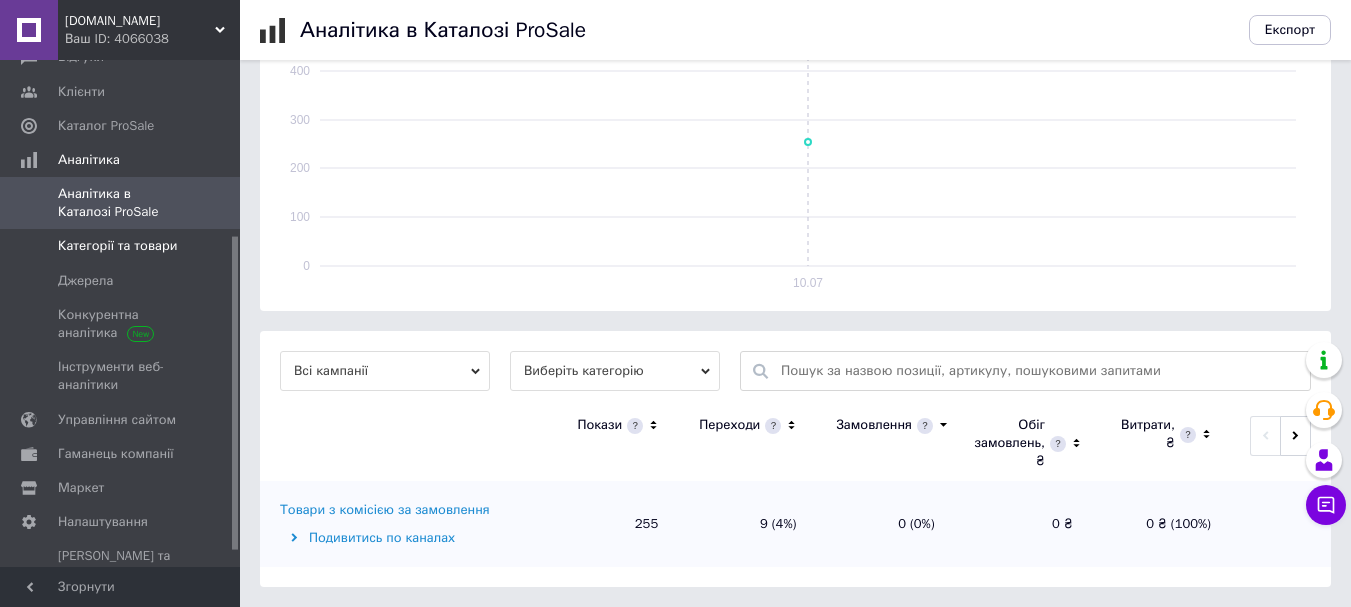 click on "Категорії та товари" at bounding box center (117, 246) 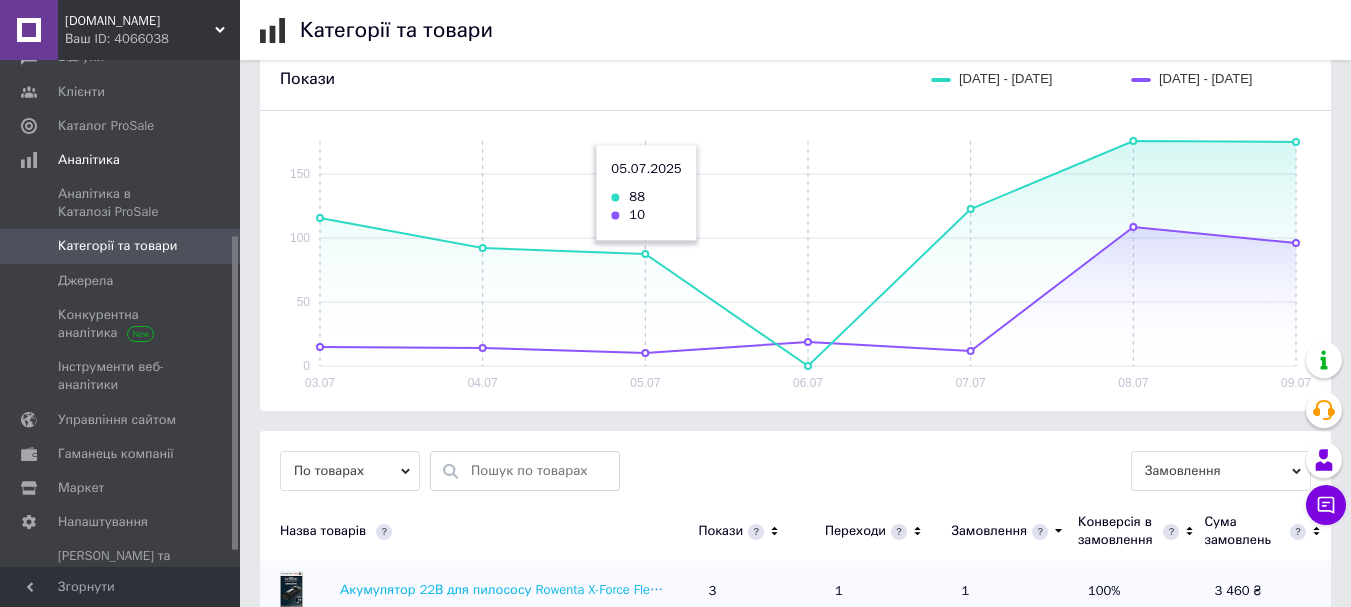scroll, scrollTop: 400, scrollLeft: 0, axis: vertical 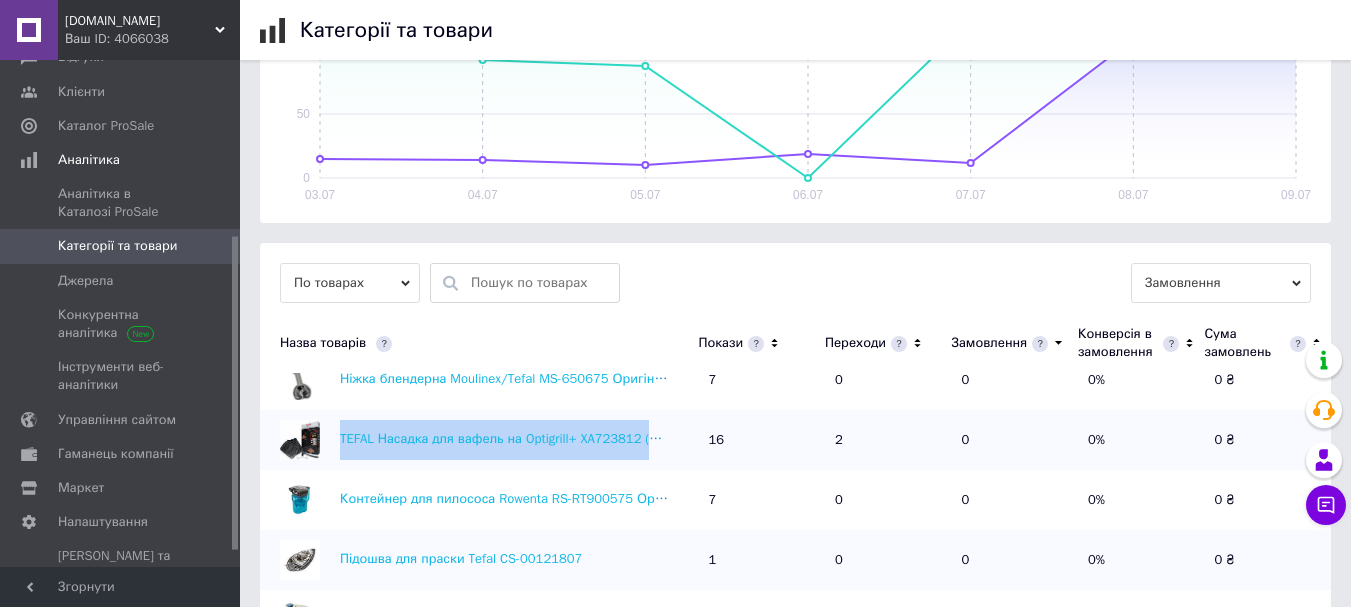 drag, startPoint x: 333, startPoint y: 439, endPoint x: 657, endPoint y: 447, distance: 324.09875 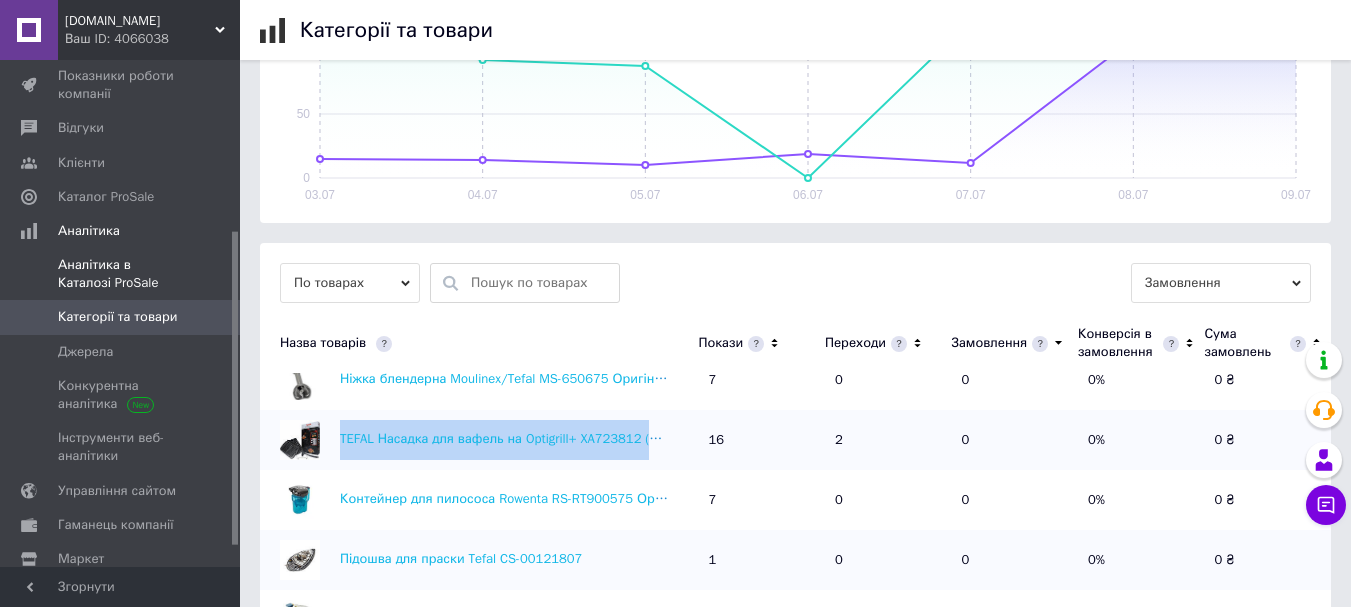 scroll, scrollTop: 0, scrollLeft: 0, axis: both 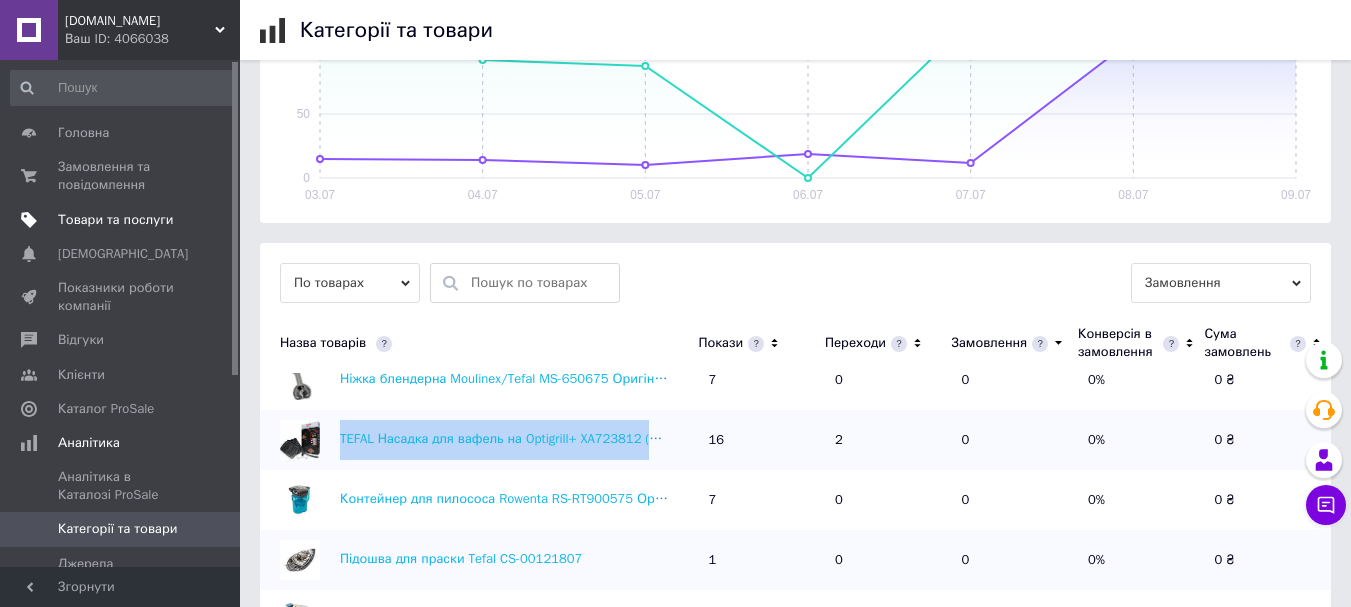 click on "Товари та послуги" at bounding box center [115, 220] 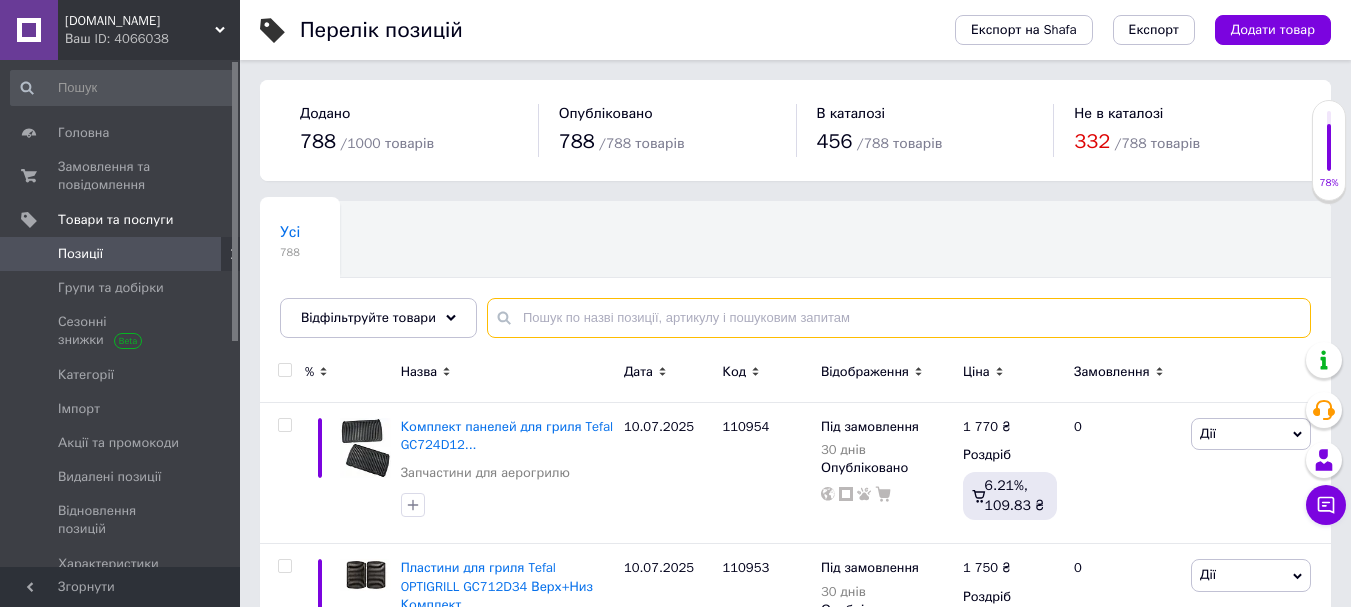 click at bounding box center [899, 318] 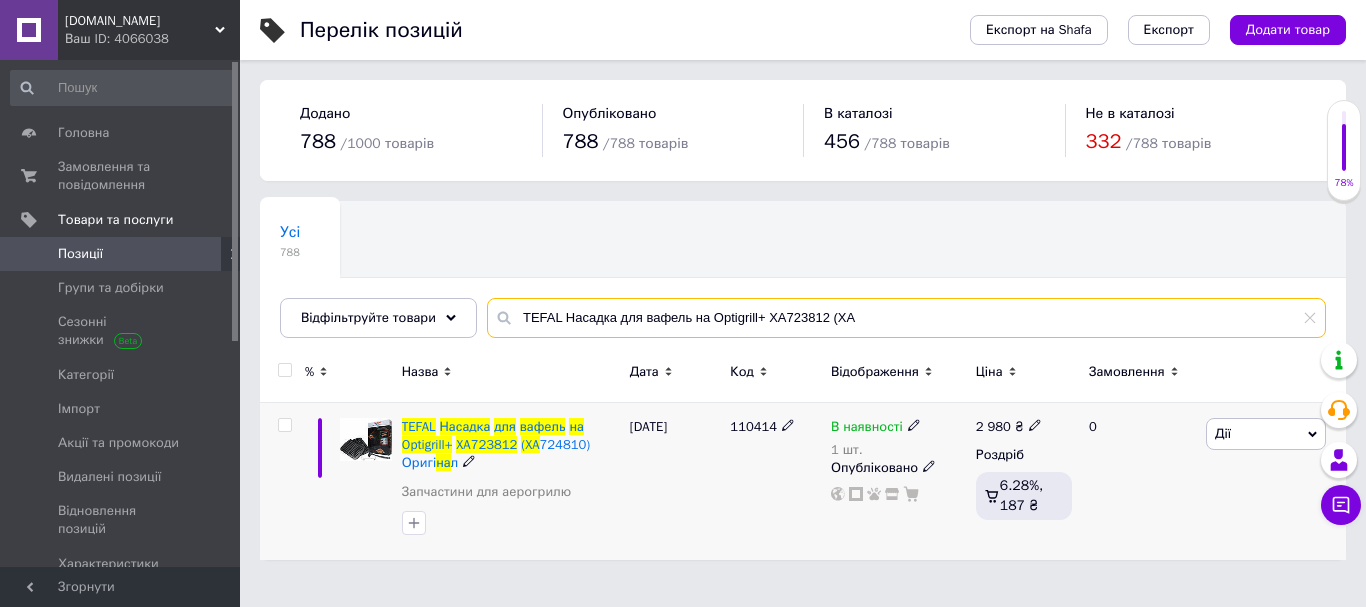 type on "TEFAL Насадка для вафель на Optigrill+ XA723812 (XA" 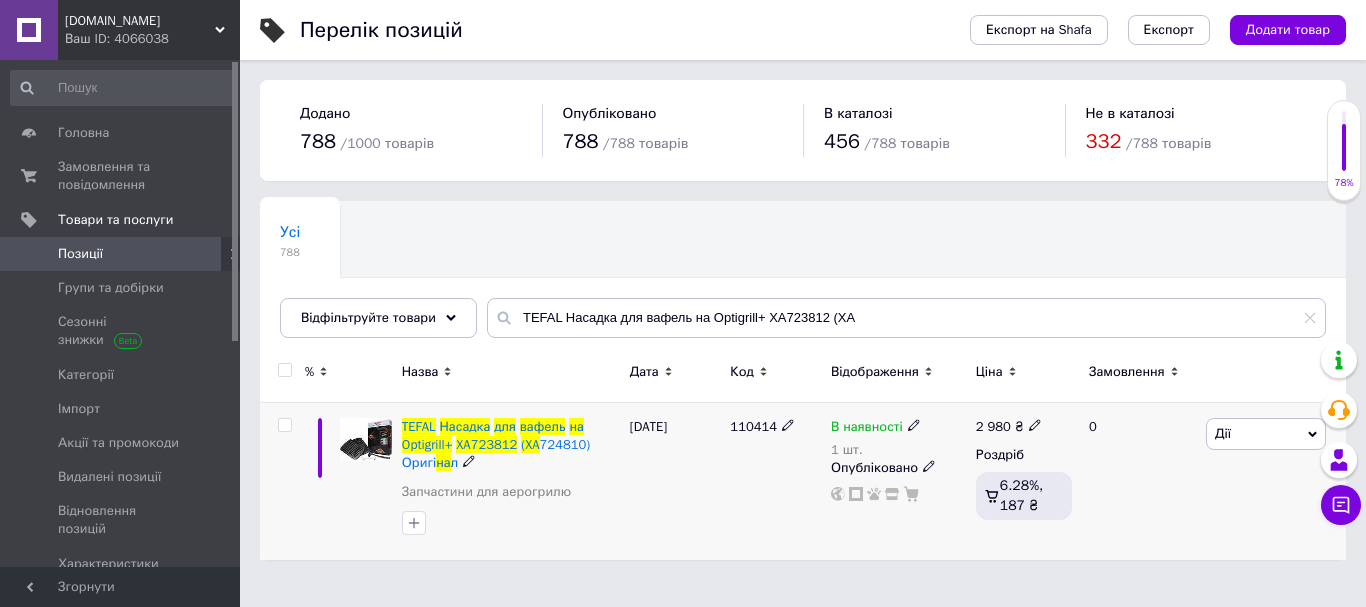 click 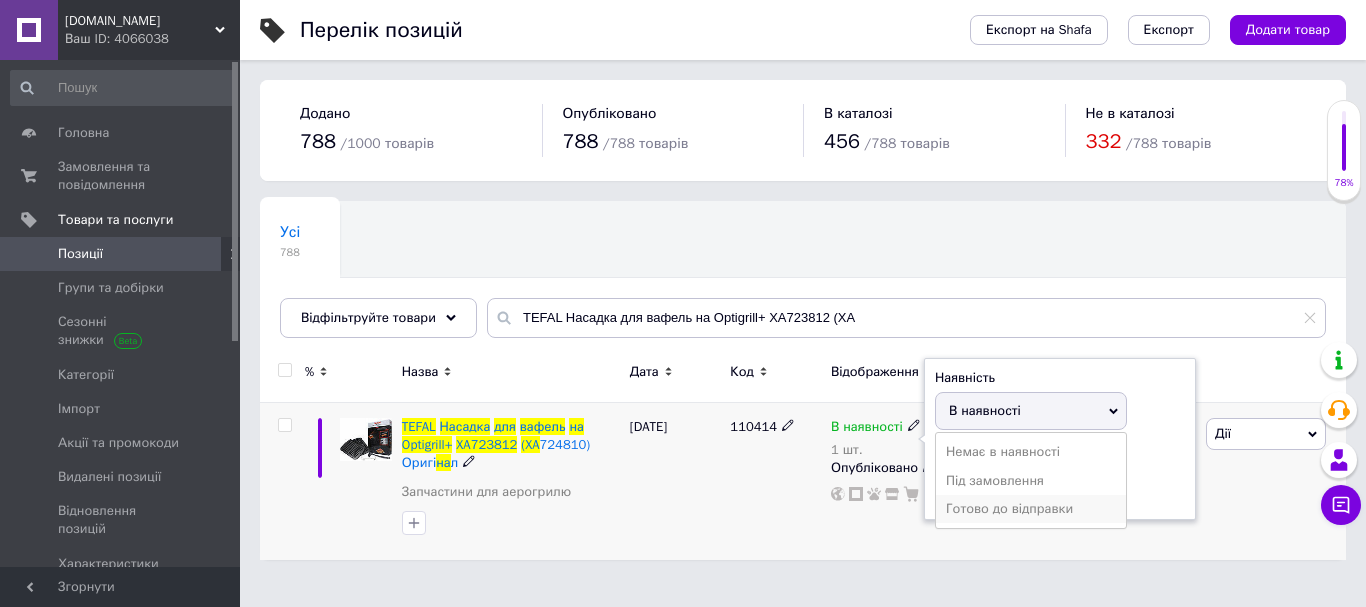 click on "Готово до відправки" at bounding box center [1031, 509] 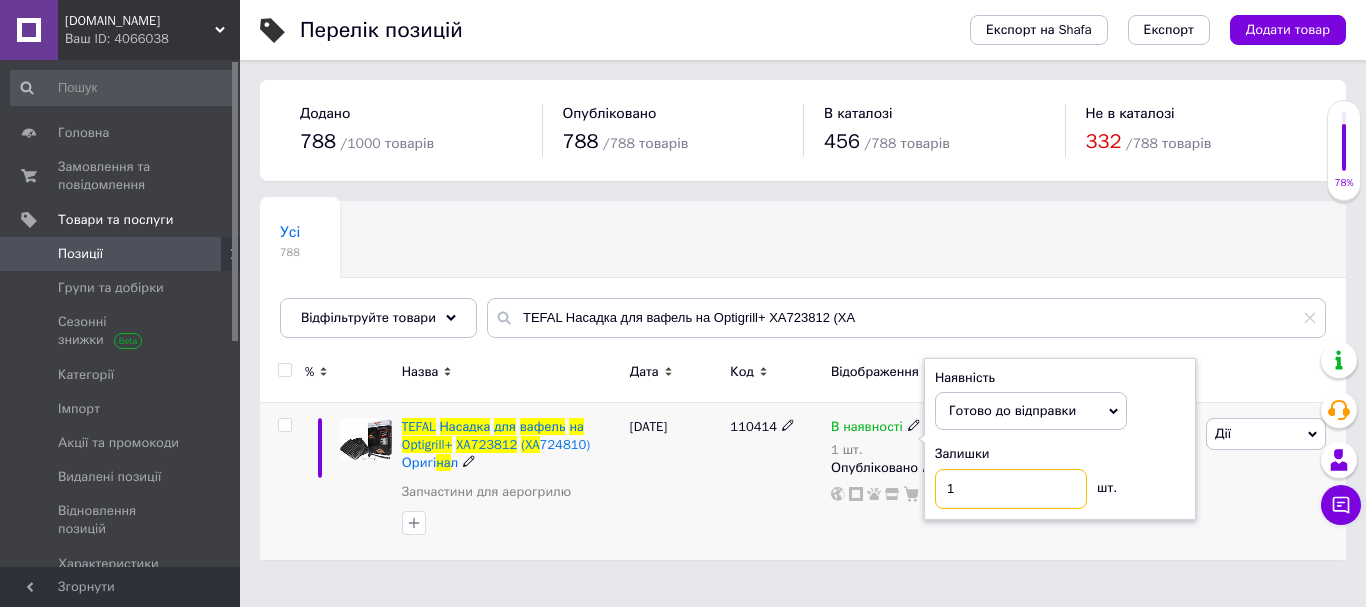 click on "1" at bounding box center [1011, 489] 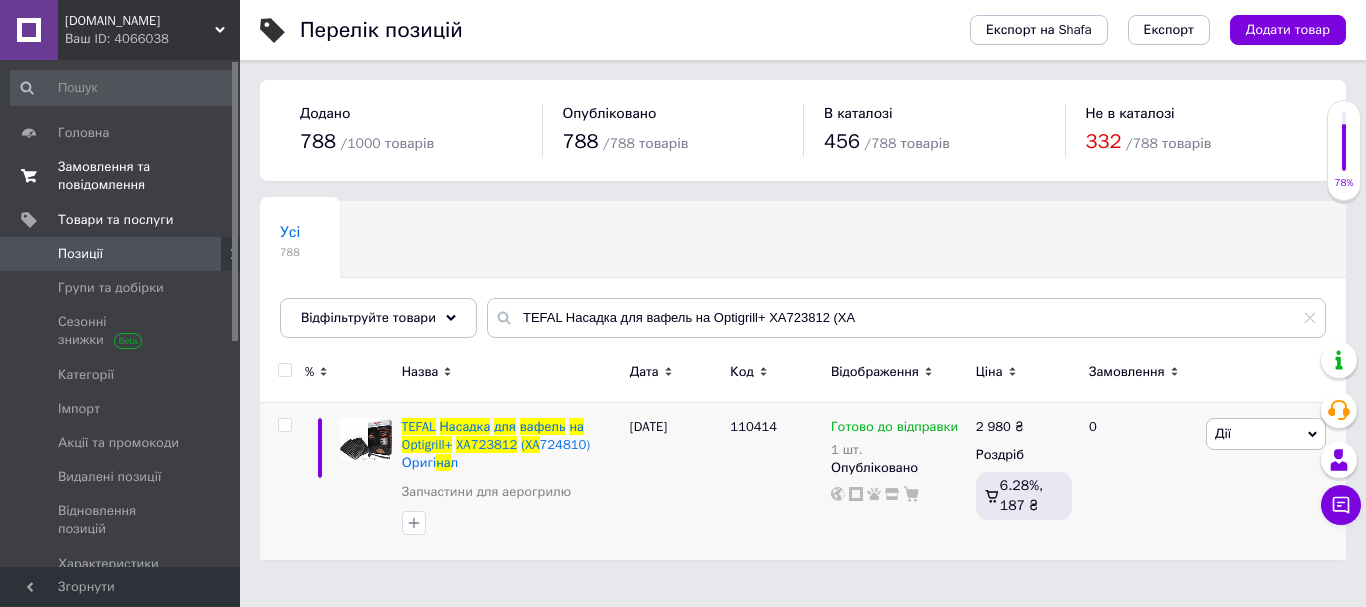 click on "Замовлення та повідомлення" at bounding box center [121, 176] 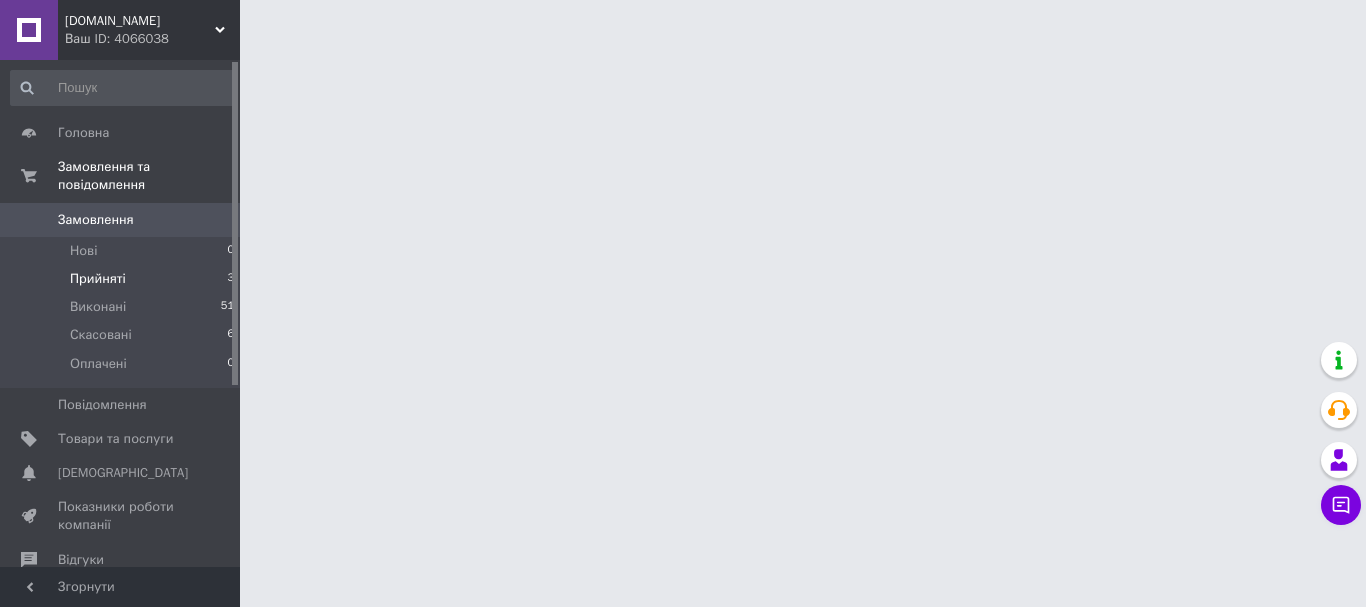 click on "Прийняті" at bounding box center (98, 279) 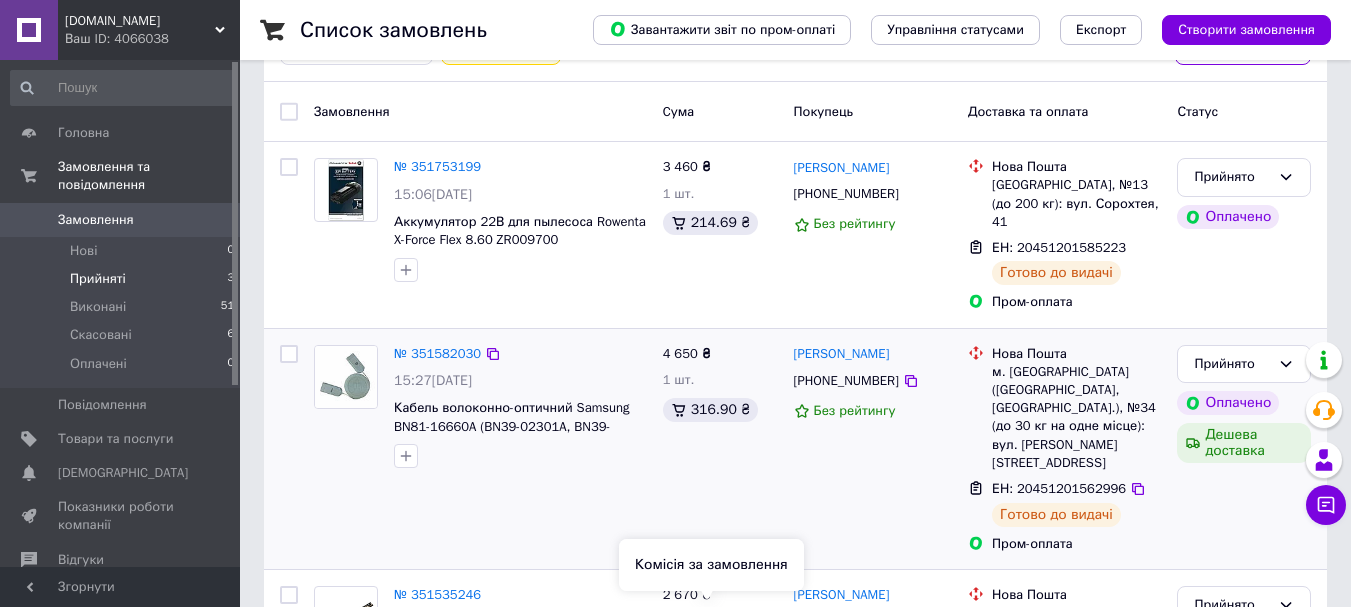 scroll, scrollTop: 0, scrollLeft: 0, axis: both 